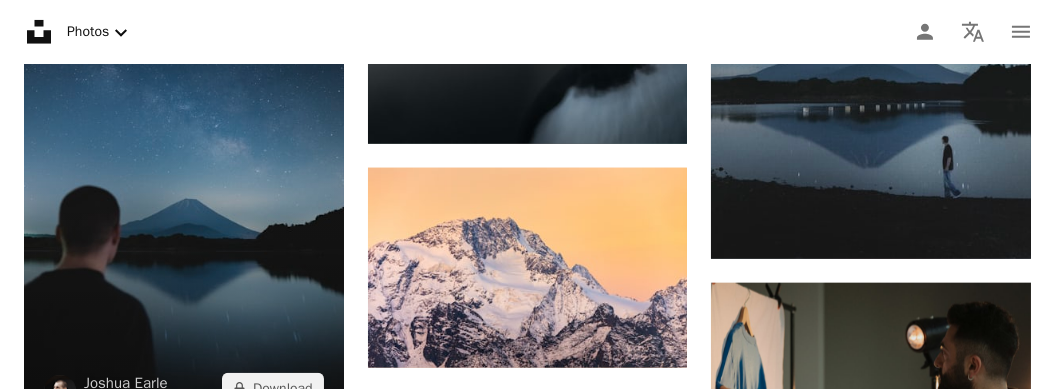 scroll, scrollTop: 5085, scrollLeft: 0, axis: vertical 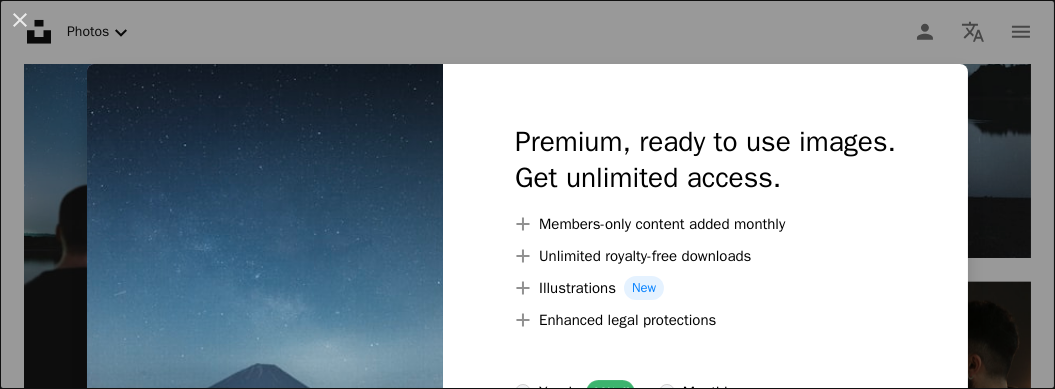 click on "Premium, ready to use images. Get unlimited access. A plus sign Members-only content added monthly A plus sign Unlimited royalty-free downloads A plus sign Illustrations  New A plus sign Enhanced legal protections yearly 66%  off monthly $12   $4 USD per month * Get  Unsplash+ * When paid annually, billed upfront  $48 Taxes where applicable. Renews automatically. Cancel anytime." at bounding box center [705, 352] 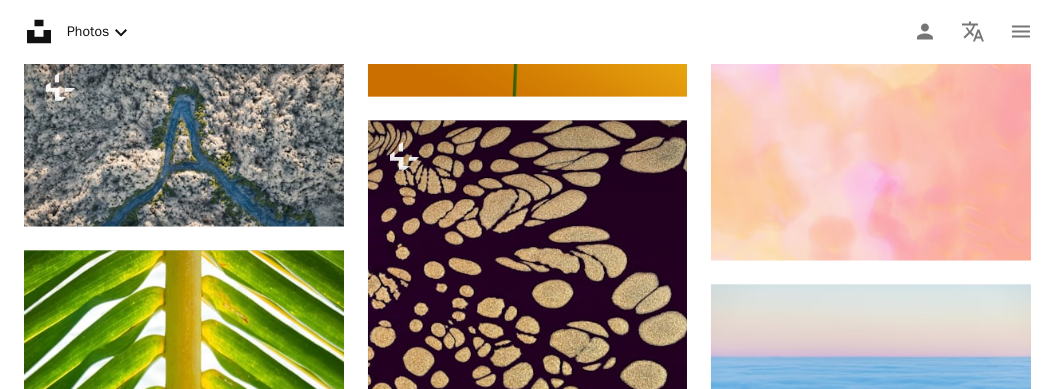 scroll, scrollTop: 7655, scrollLeft: 0, axis: vertical 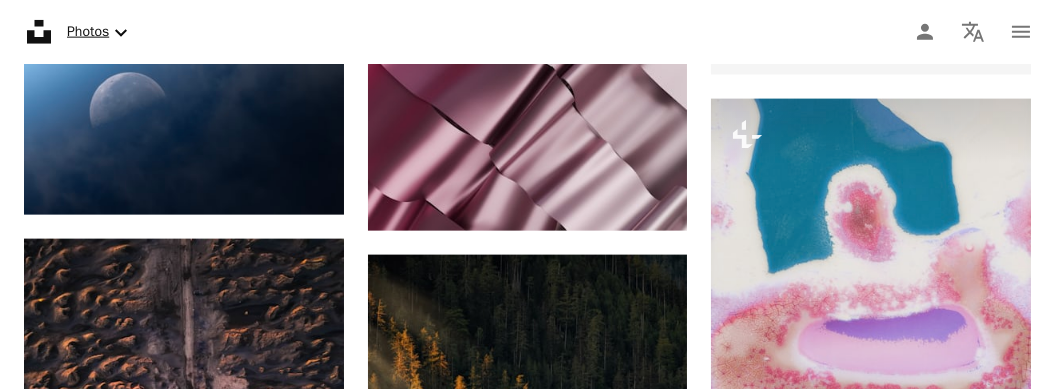 click on "Photos Chevron down" at bounding box center [100, 32] 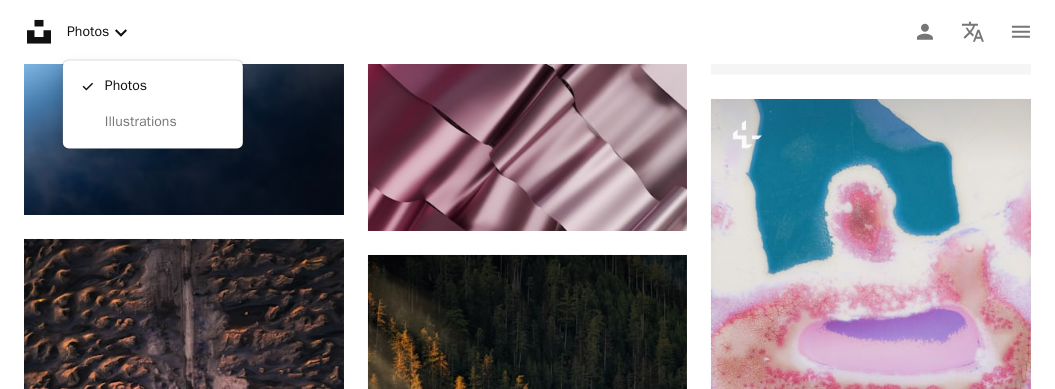 click on "Unsplash logo Unsplash Home A photo Pen Tool A compass A stack of folders Download Photos Chevron down Person Localization icon navigation menu A magnifying glass Visual search Get Unsplash+ Log in Submit an image Featured Chevron right Featured Wallpapers Nature 3D Renders Textures Travel Film People Architecture & Interiors Street Photography Experimental Wallpapers Curated by  Unsplash From epic drone shots to inspiring moments in nature — enjoy the best background for your desktop or mobile.
Submit to  Wallpapers –– –––– –––– – –––– –––– –   –– –––– ––– ––  ––– ––– –– –––. Top contributors Marek Piwnicki marekpiwnicki Wolfgang Hasselmann wolfgang_hasselmann Eugene Golovesov eugene_golovesov Pawel Czerwinski pawel_czerwinski Featured Albert Salim Wallpapers Curated by  Unsplash From epic drone shots to inspiring moments in nature — enjoy the best background for your desktop or mobile.
Submit to  Wallpapers A heart" at bounding box center (527, 1154) 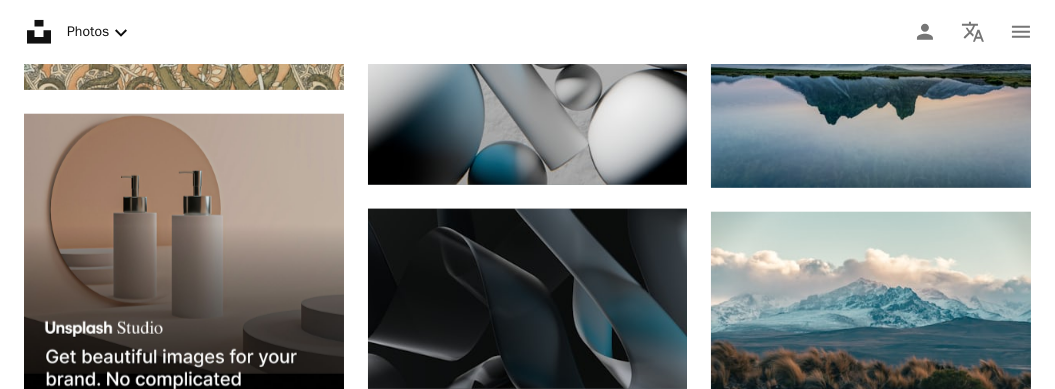 scroll, scrollTop: 4279, scrollLeft: 0, axis: vertical 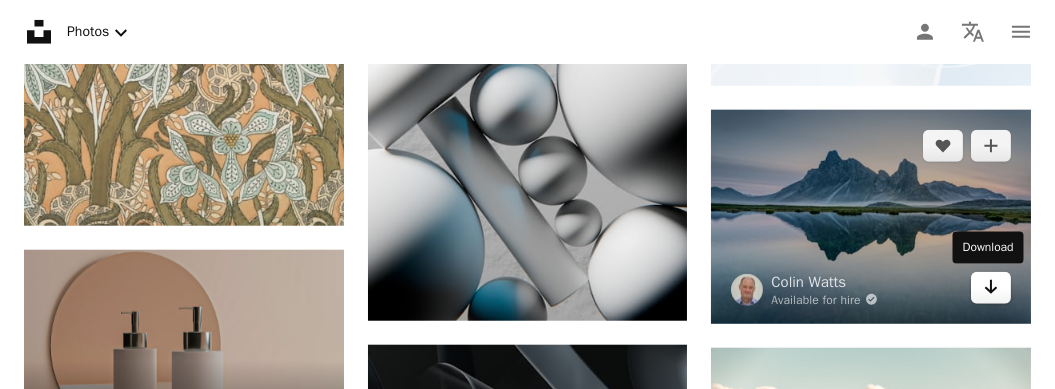 click on "Arrow pointing down" 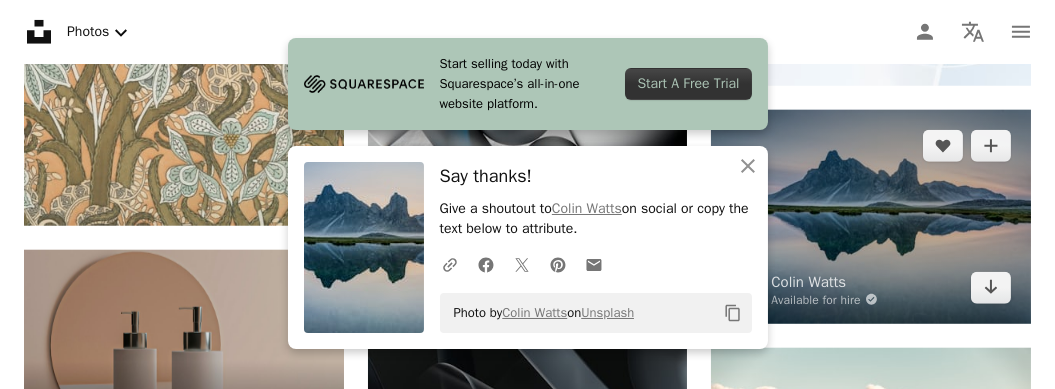 scroll, scrollTop: 4144, scrollLeft: 0, axis: vertical 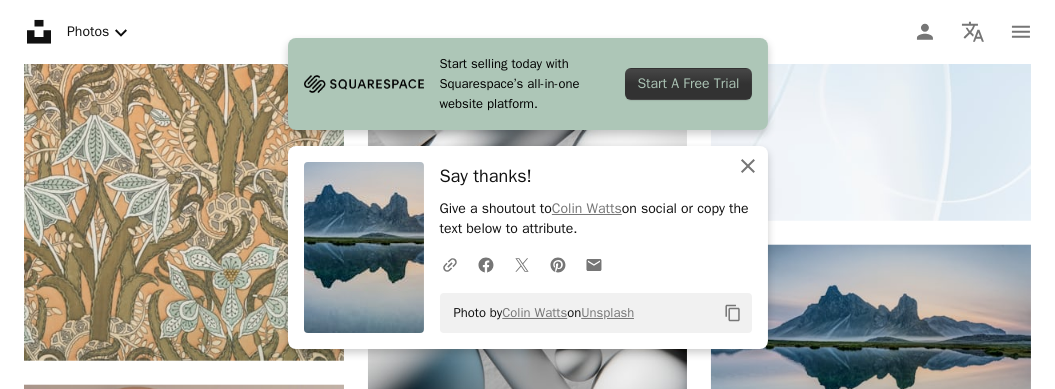 click 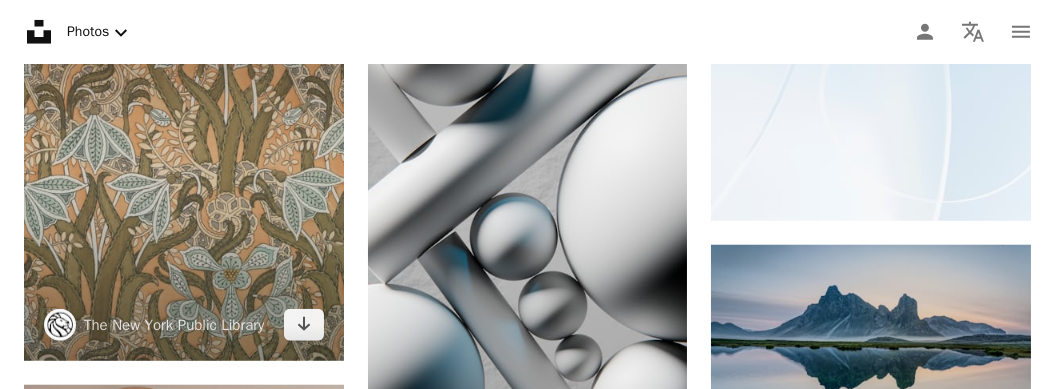 click at bounding box center (184, 168) 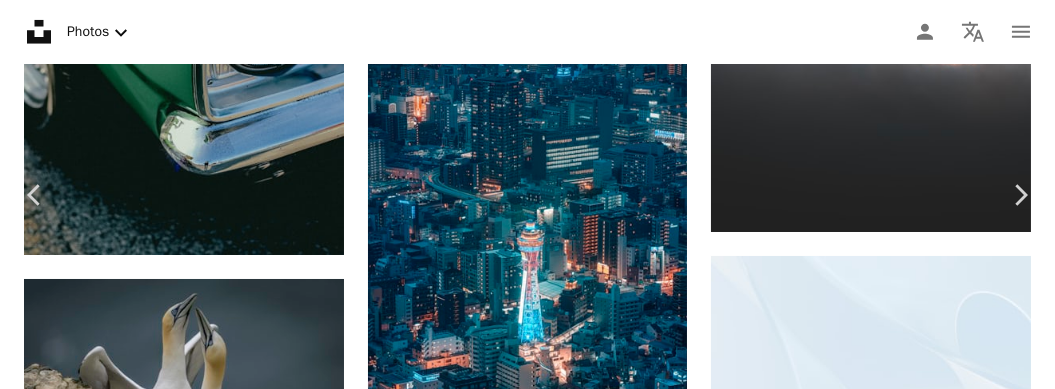 scroll, scrollTop: 3738, scrollLeft: 0, axis: vertical 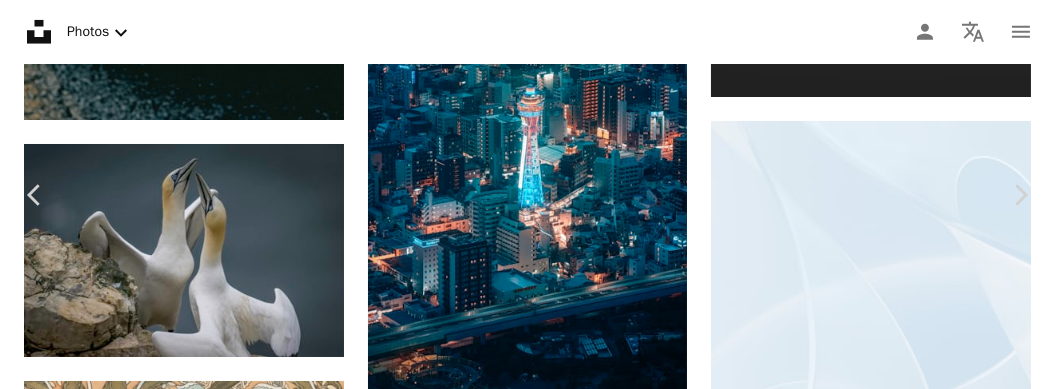 click on "An X shape Chevron left Chevron right The New York Public Library nypl A heart A plus sign Download free Chevron down Zoom in ––– ––  –– ––– –––– –––– ––– ––  –– ––– –––– –––– ––– ––  –– ––– –––– –––– A forward-right arrow Share Info icon Info More Actions The Miriam and Ira D. Wallach Division of Art, Prints and Photographs: Art & Architecture Collection, The New York Public Library. "Perce-neige" The New York Public Library Digital Collections. 1896. https://digitalcollections.nypl.org/items/510d47da-3bcb-a3d9-e040-e00a18064a99 Read more –––   – –––  – – ––  – ––––. ––– ––– ––––  –––– ––– ––– – –––– –––– ––– –––   –––– –––– Browse premium related images on iStock  |  Save 20% with code UNSPLASH20 Related images A heart A plus sign The New York Public Library Arrow pointing down A heart" at bounding box center [527, 10301] 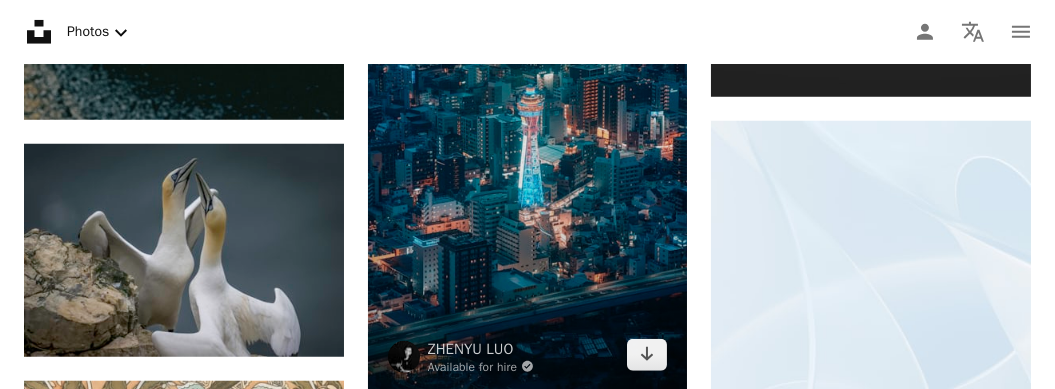 click on "Arrow pointing down" at bounding box center (647, 355) 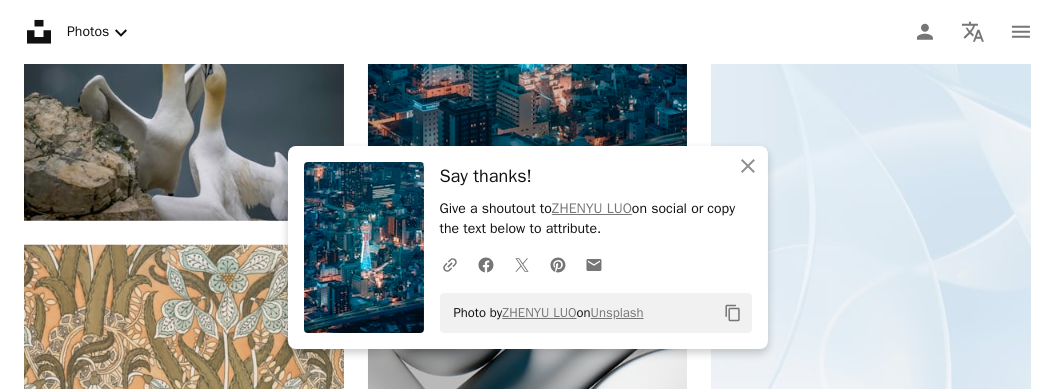 scroll, scrollTop: 4144, scrollLeft: 0, axis: vertical 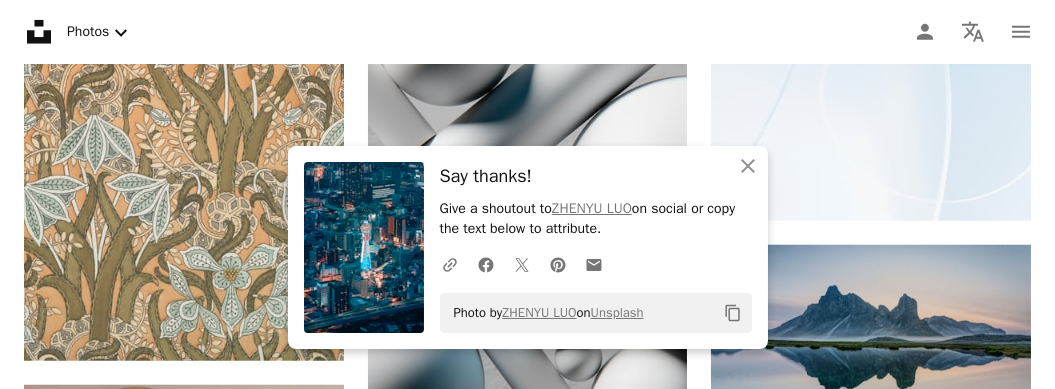 click on "Give a shoutout to  [PERSON]  on social or copy the text below to attribute." at bounding box center (596, 219) 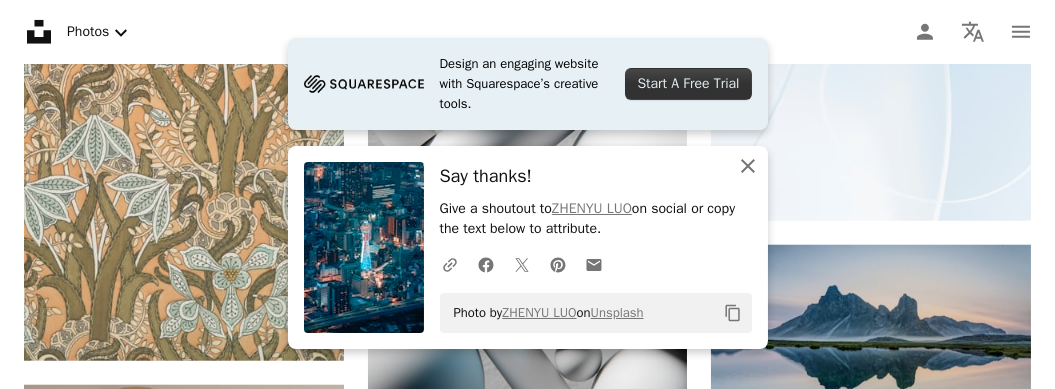 click on "An X shape" 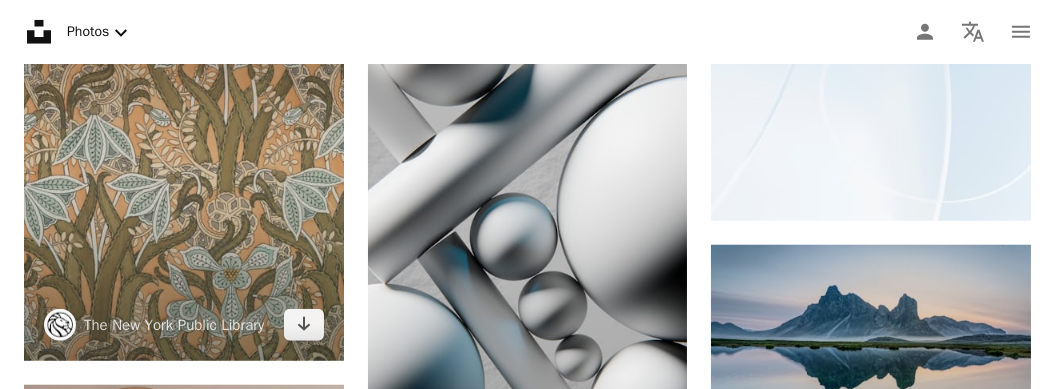 click at bounding box center (184, 168) 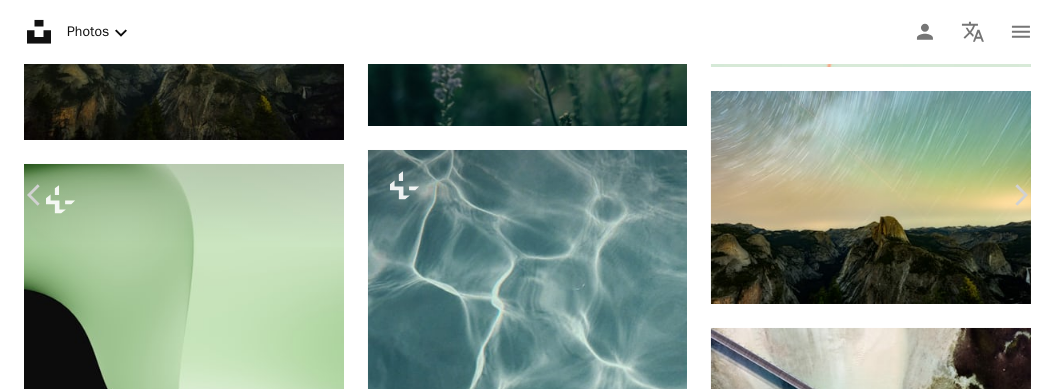 scroll, scrollTop: 1979, scrollLeft: 0, axis: vertical 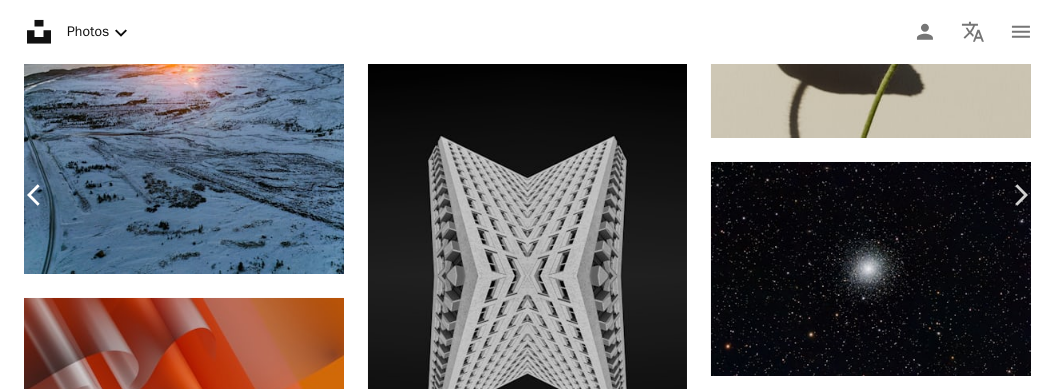 click on "Chevron left" at bounding box center (35, 195) 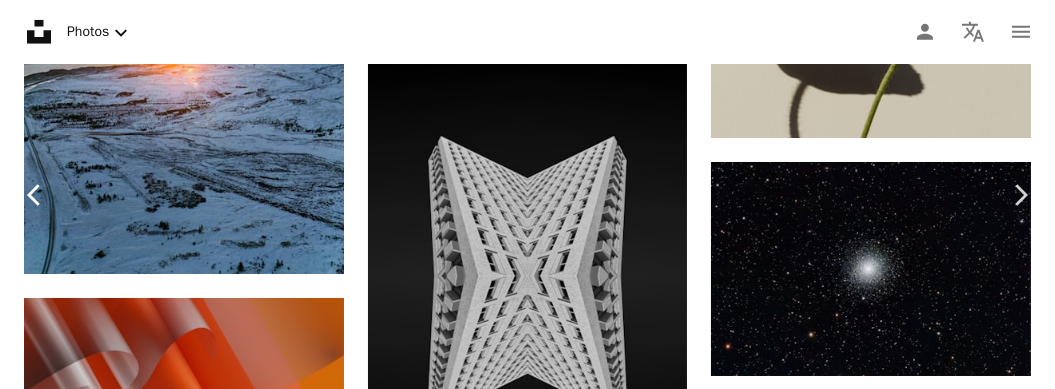 click on "Chevron left" at bounding box center (35, 195) 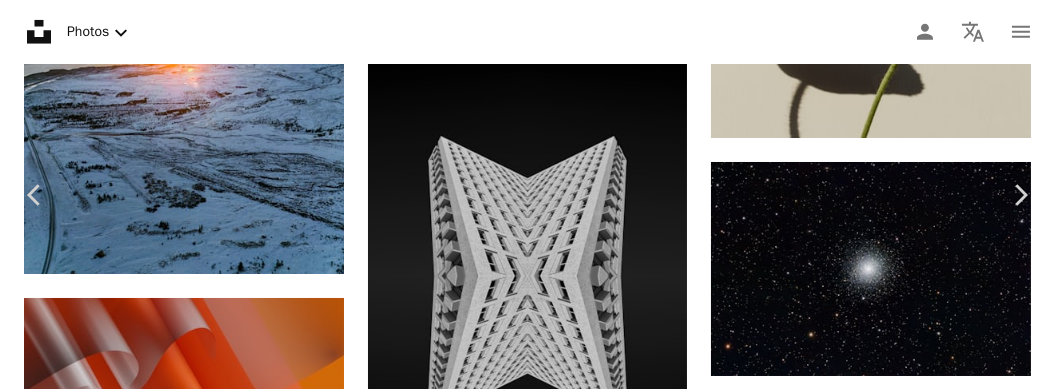 click on "The New York Public Library nypl A heart A plus sign Download free Chevron down Zoom in Views 575,674 Downloads 1,339 Featured in Wallpapers ,  Archival A forward-right arrow Share Info icon Info More Actions The Miriam and Ira D. Wallach Division of Art, Prints and Photographs: Art & Architecture Collection, The New York Public Library. "Perce-neige" The New York Public Library Digital Collections. 1896. https://digitalcollections.nypl.org/items/510d47da-3bcb-a3d9-e040-e00a18064a99 Read more Calendar outlined Published on  September 11, 2024 Safety Free to use under the  Unsplash License texture pattern illustration drawing wallpapers backgrounds floral pattern floral design archival floral texture design drawing muted green art plant sketch graphics paisley illustrated Backgrounds" at bounding box center [520, 12379] 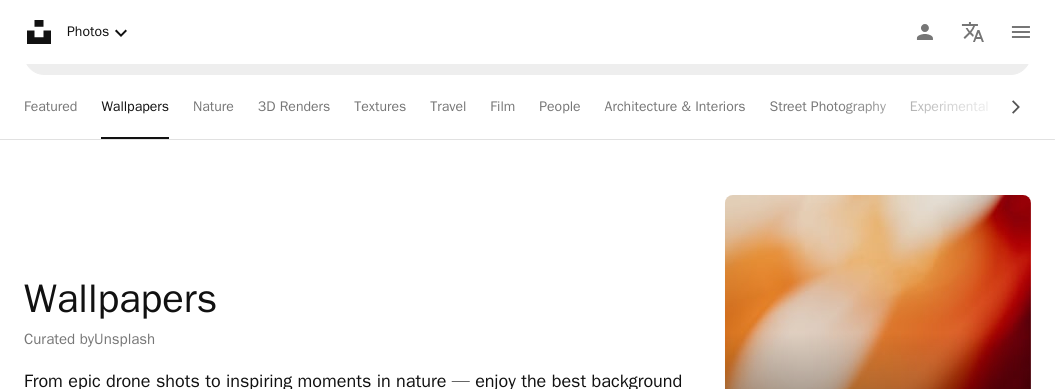 scroll, scrollTop: 0, scrollLeft: 0, axis: both 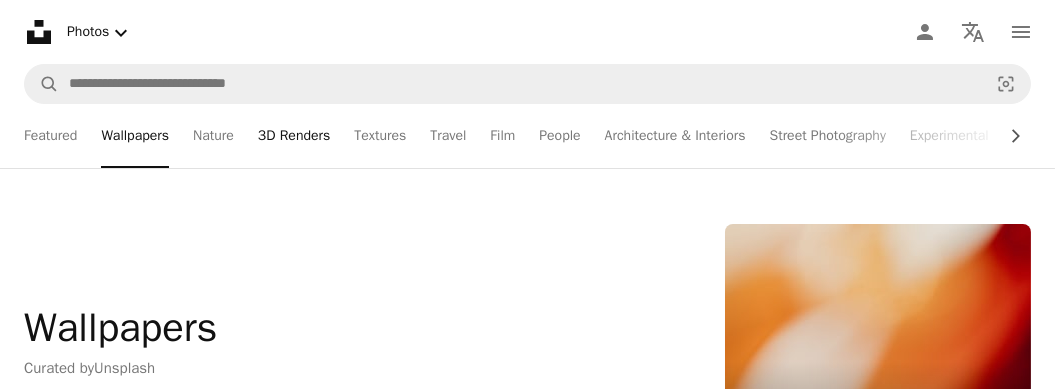 click on "3D Renders" at bounding box center [294, 136] 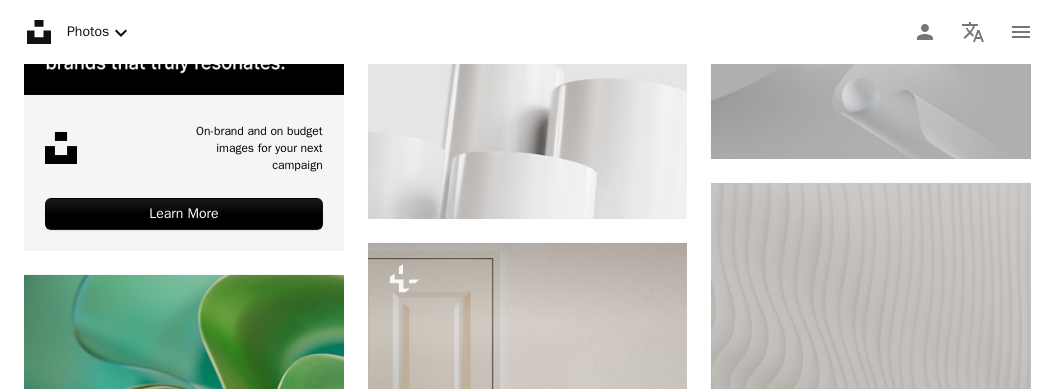 scroll, scrollTop: 541, scrollLeft: 0, axis: vertical 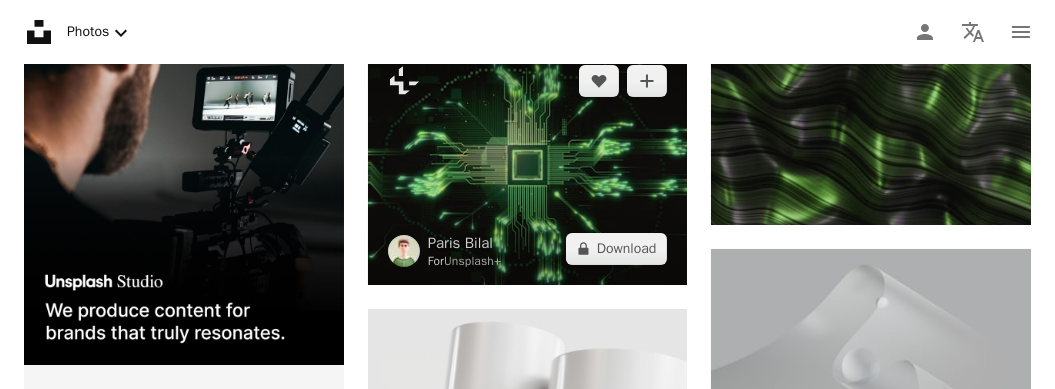 click at bounding box center (528, 165) 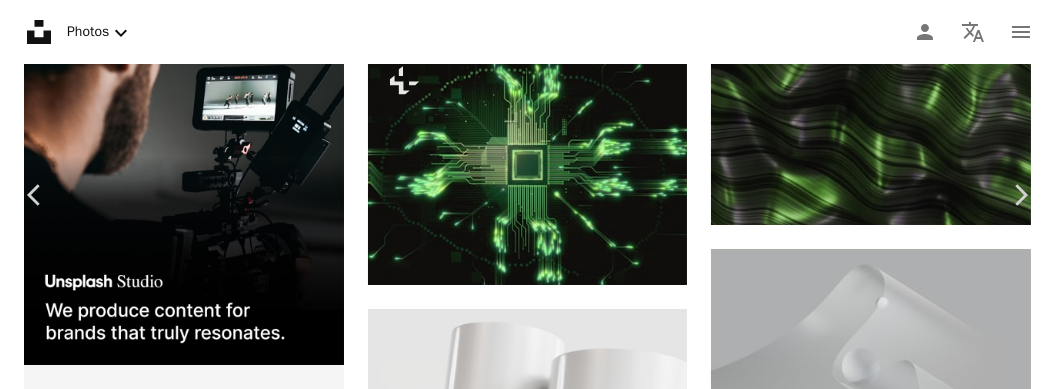 drag, startPoint x: 605, startPoint y: 139, endPoint x: 836, endPoint y: 118, distance: 231.95258 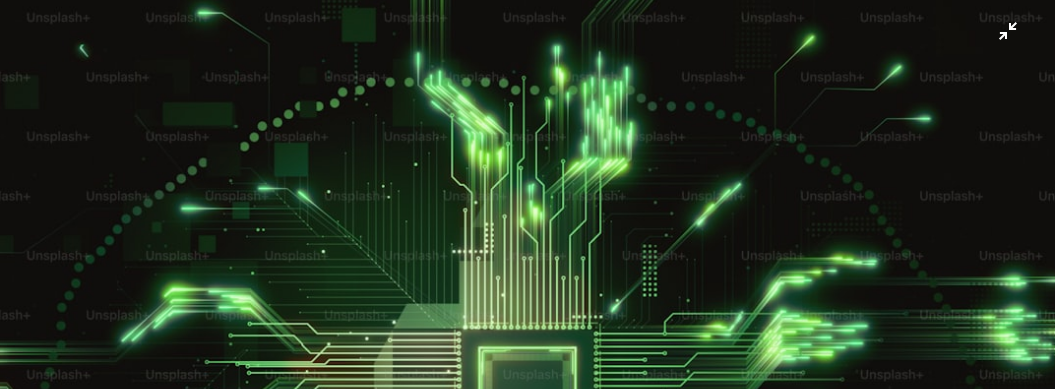 scroll, scrollTop: 202, scrollLeft: 0, axis: vertical 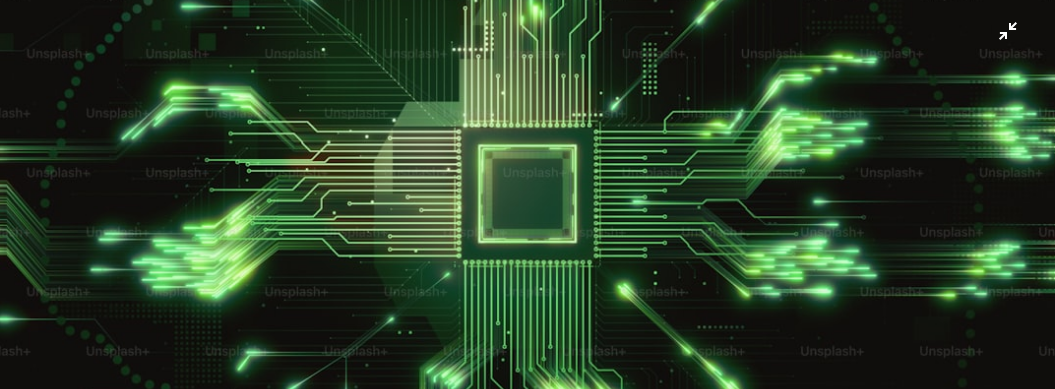 click at bounding box center [527, 193] 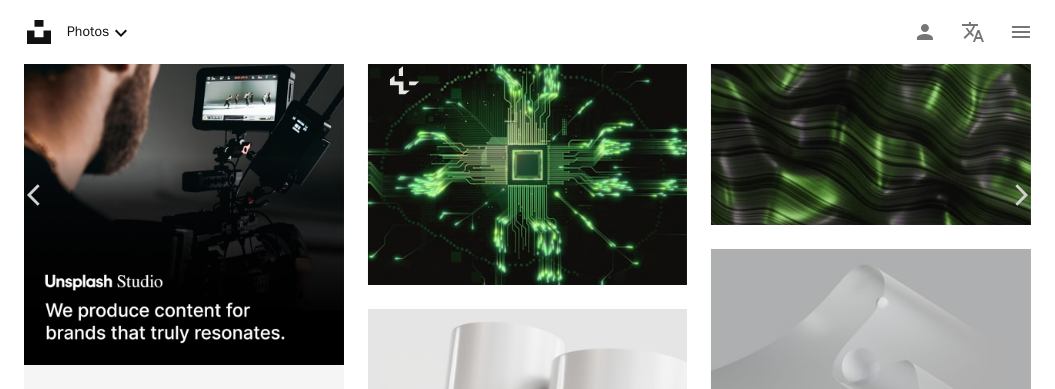 click at bounding box center [520, 3711] 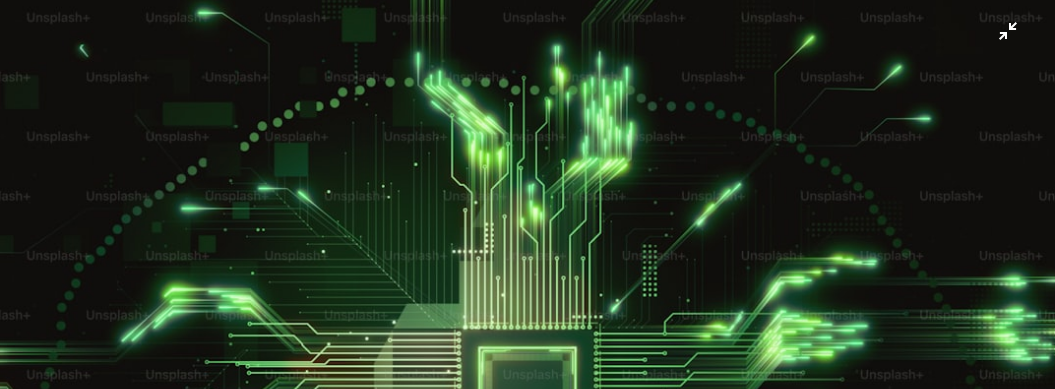 scroll, scrollTop: 203, scrollLeft: 0, axis: vertical 